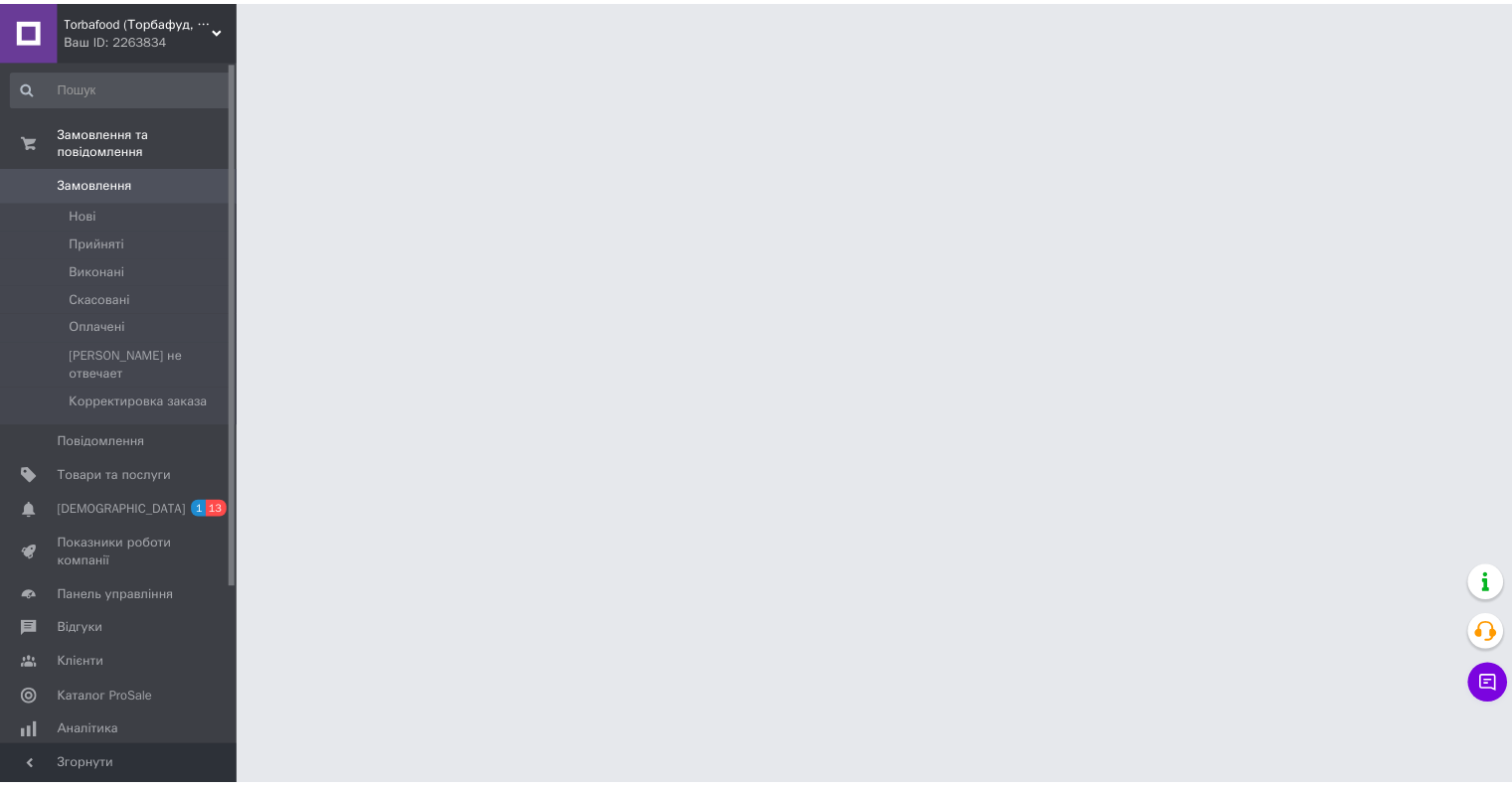 scroll, scrollTop: 0, scrollLeft: 0, axis: both 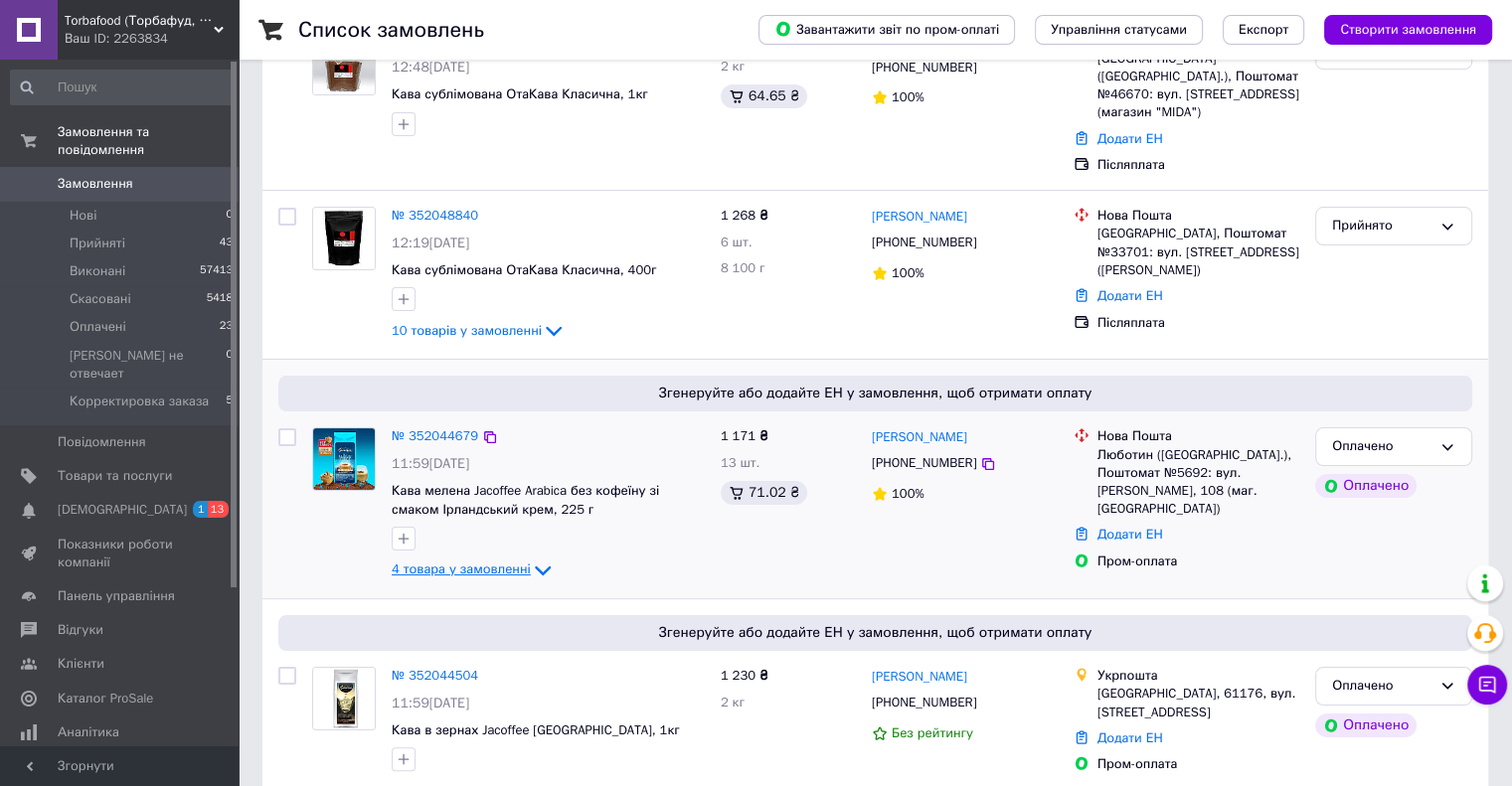 click 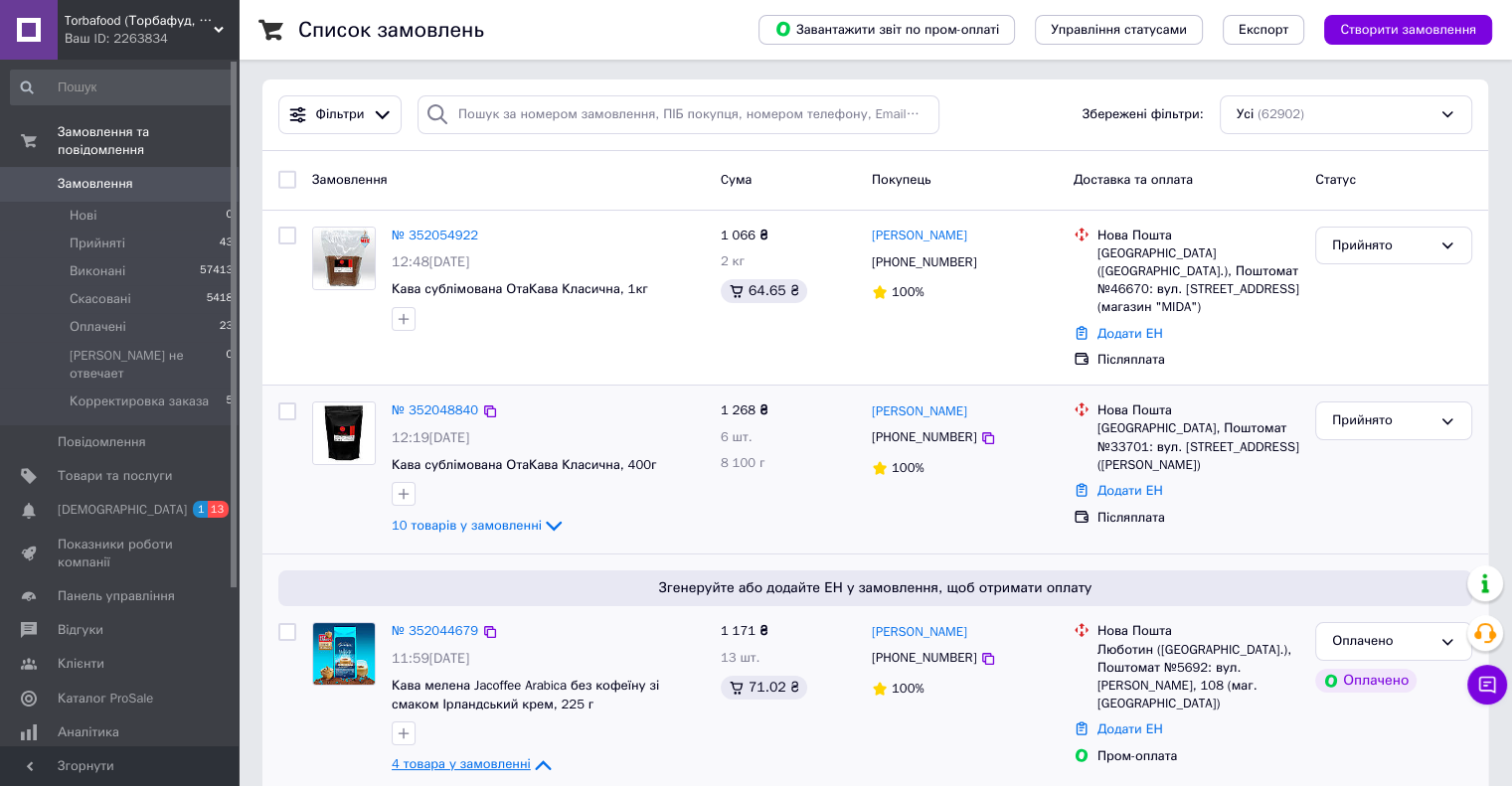 scroll, scrollTop: 0, scrollLeft: 0, axis: both 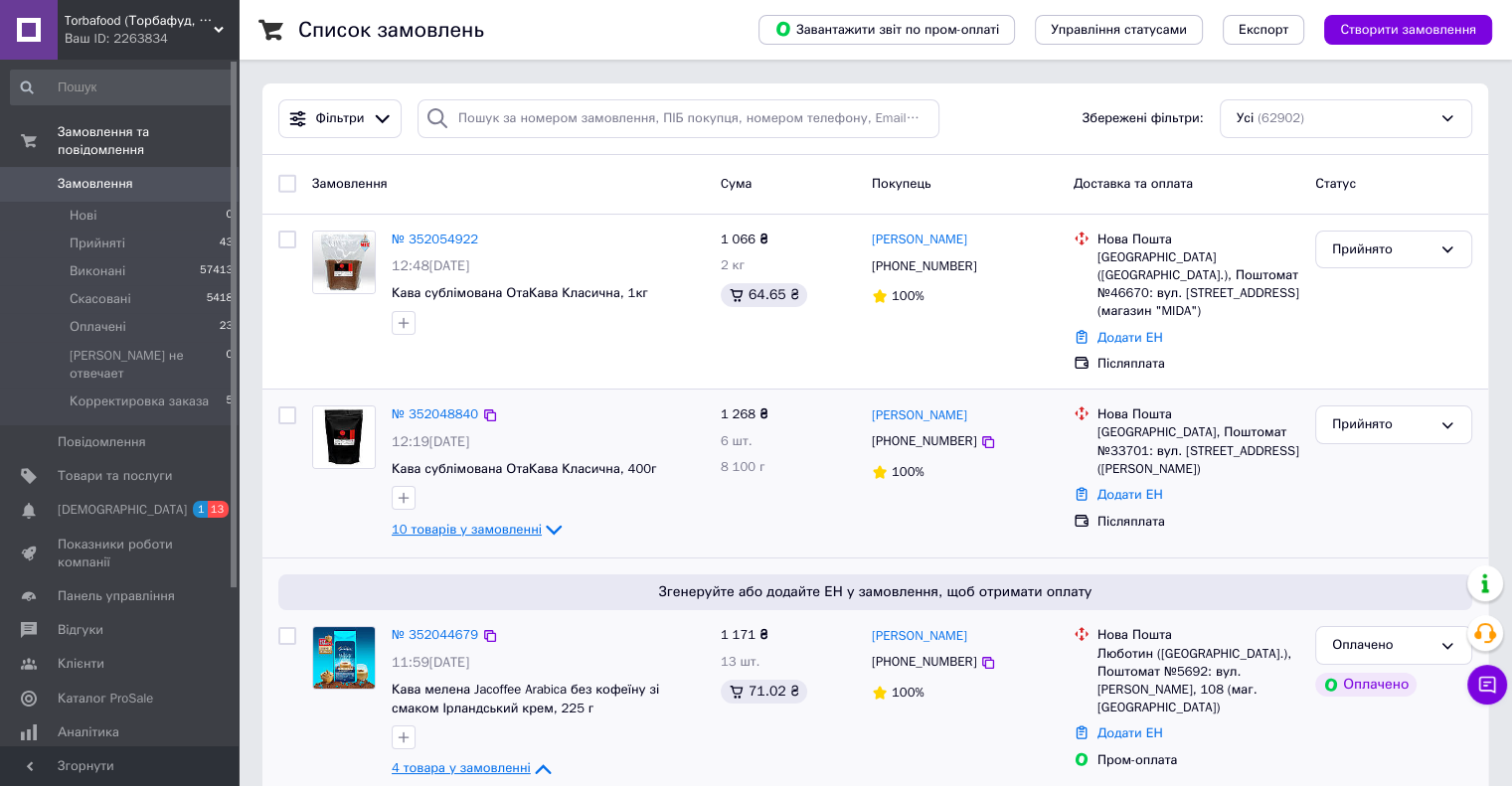 click 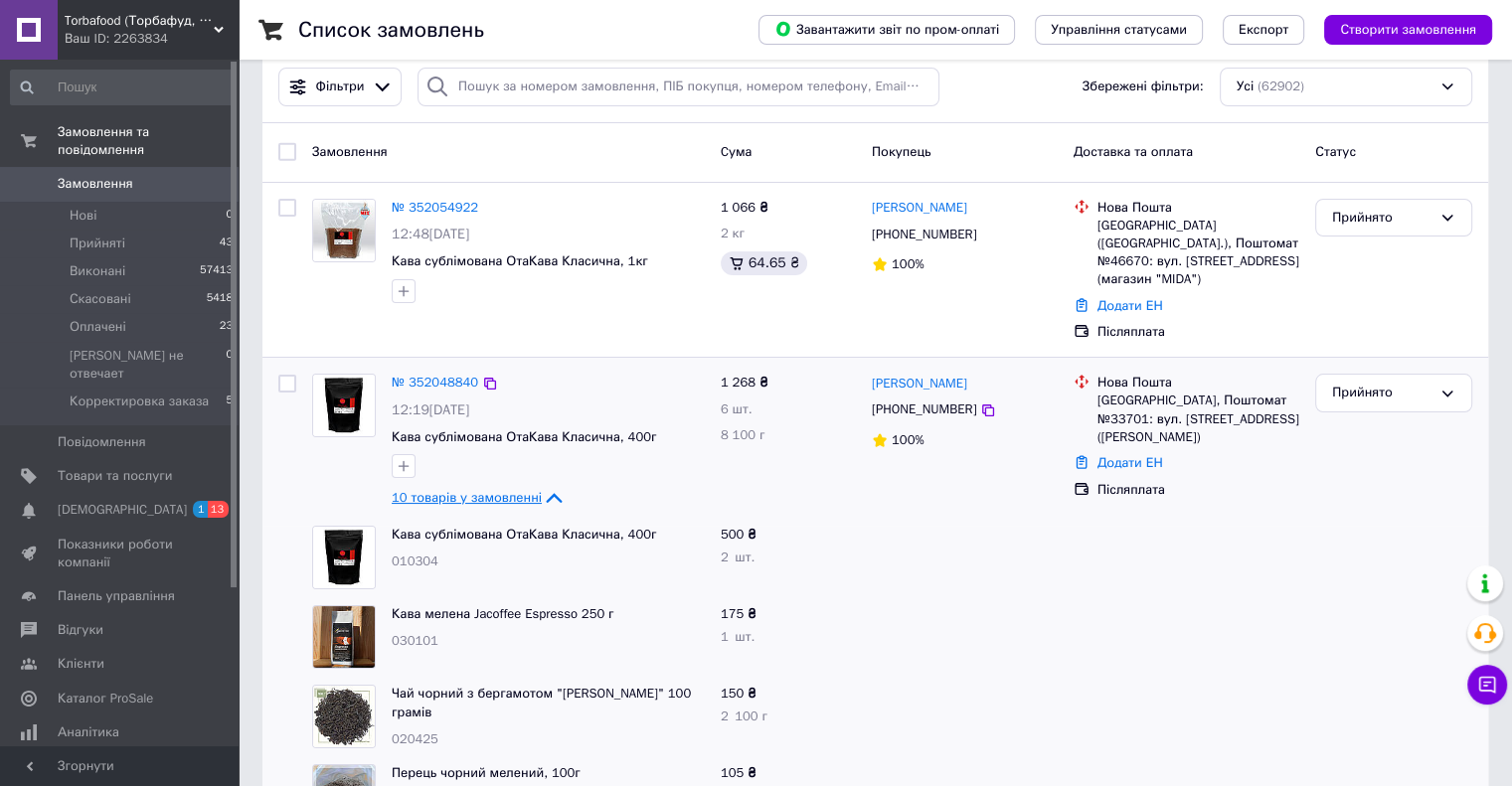 scroll, scrollTop: 0, scrollLeft: 0, axis: both 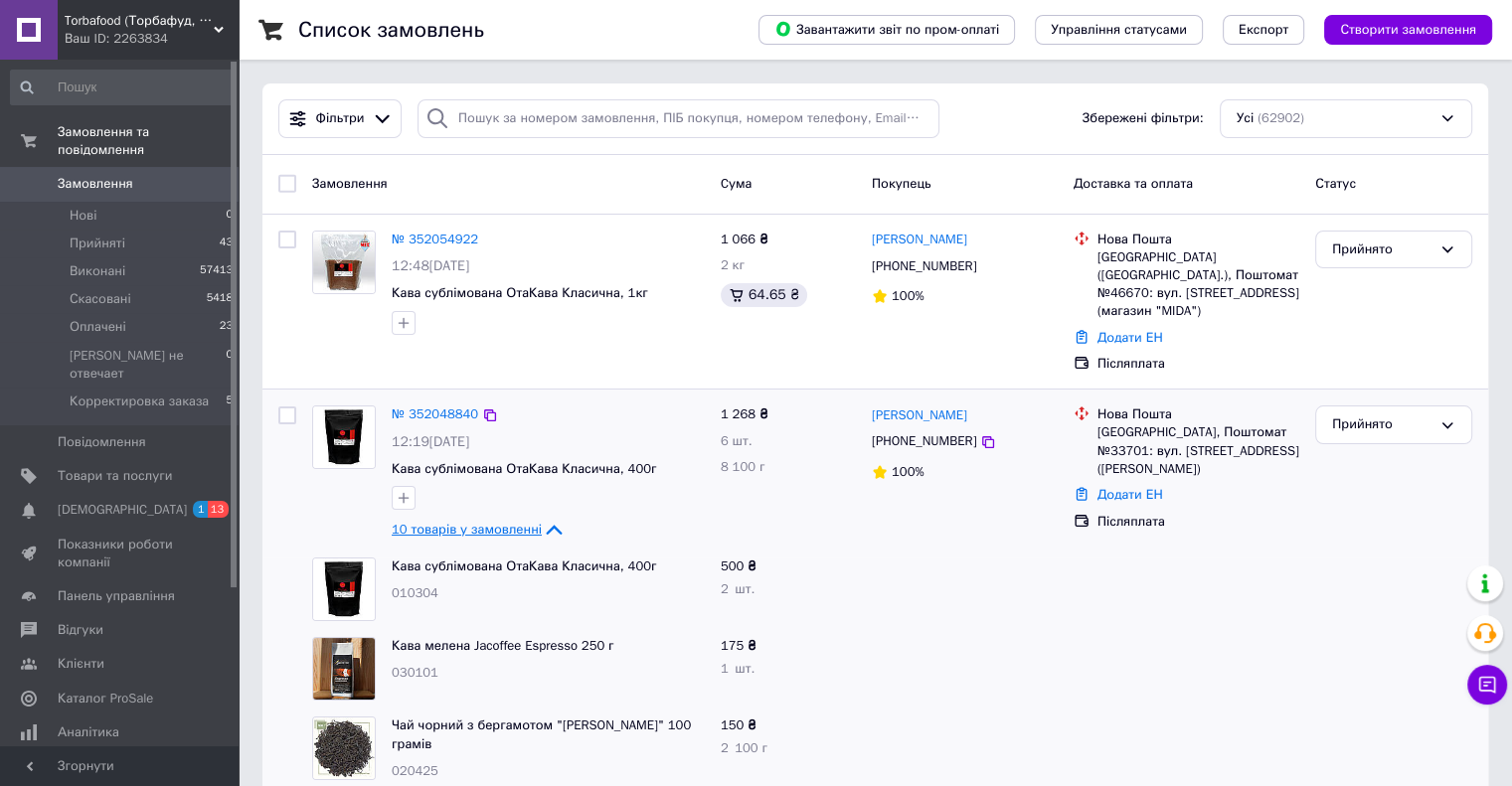 click 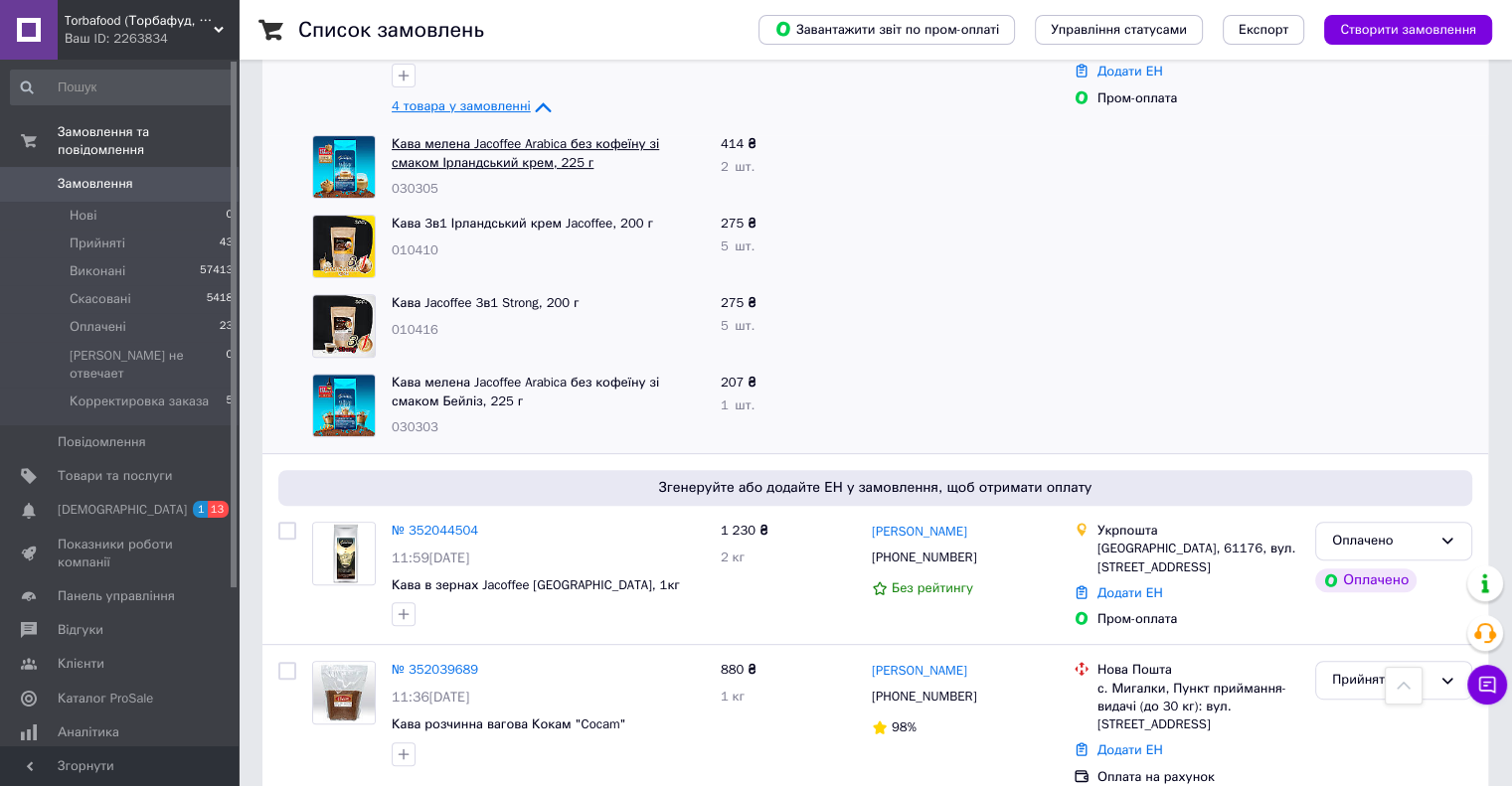 scroll, scrollTop: 497, scrollLeft: 0, axis: vertical 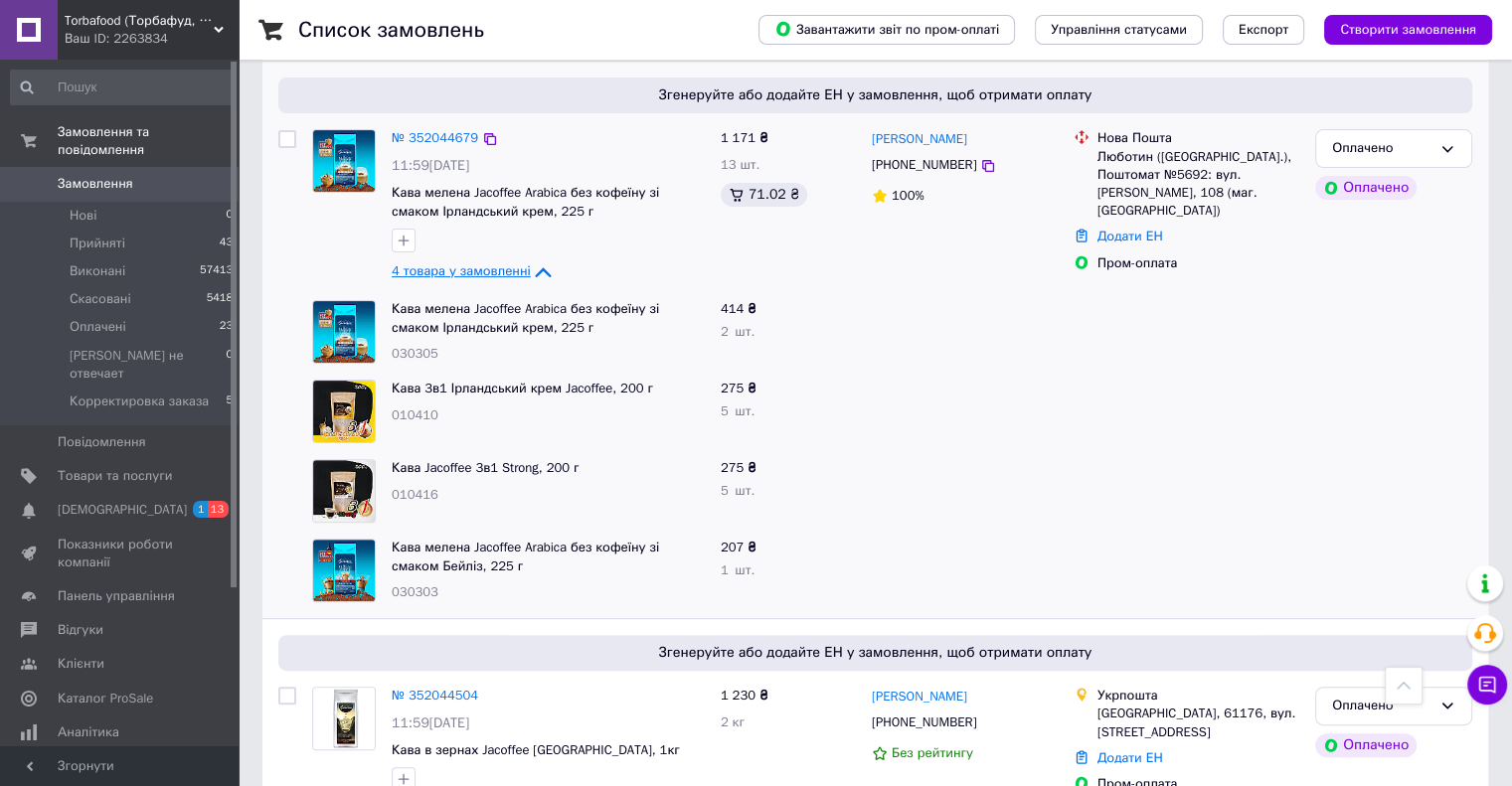 click 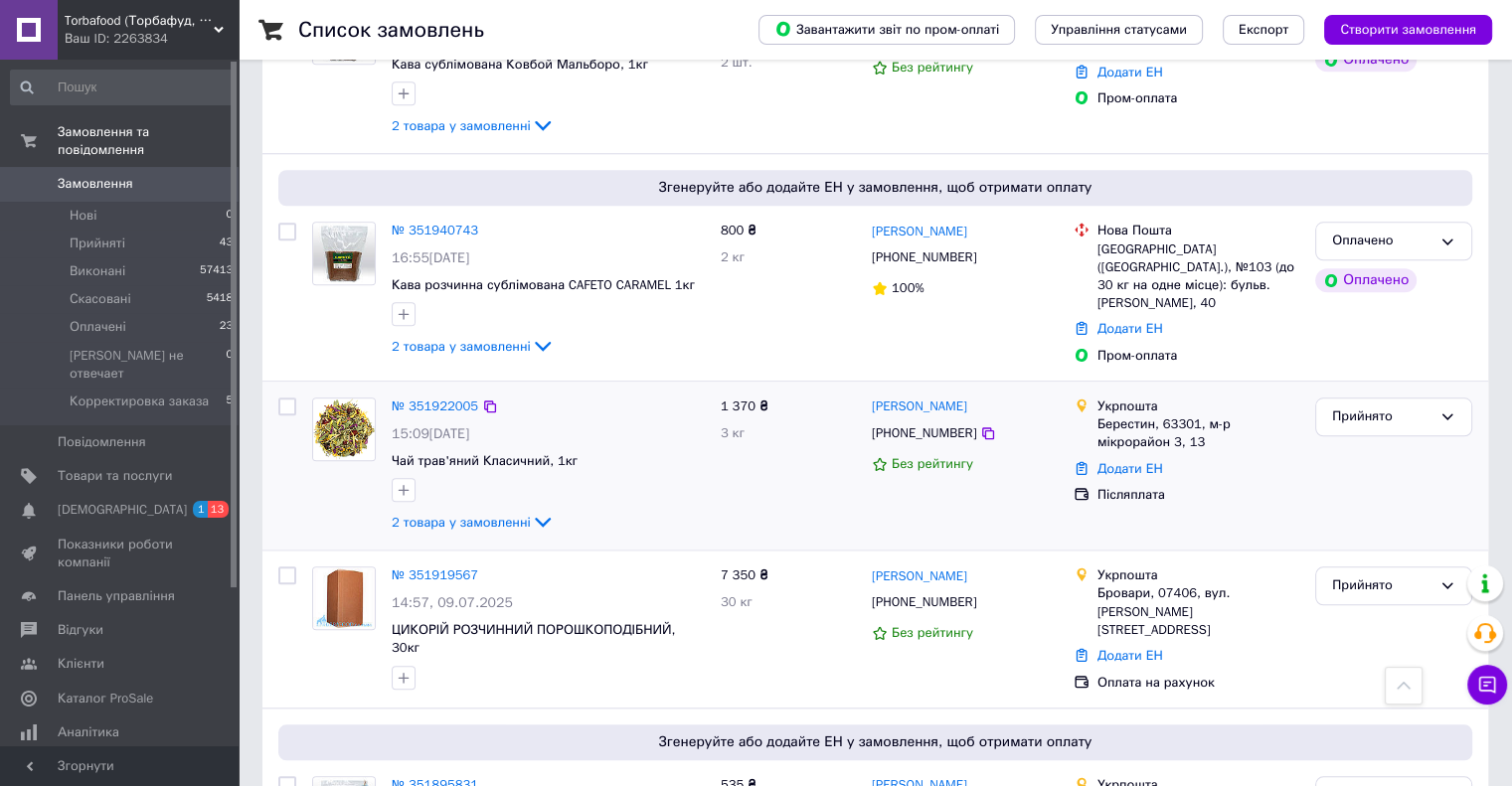 scroll, scrollTop: 1987, scrollLeft: 0, axis: vertical 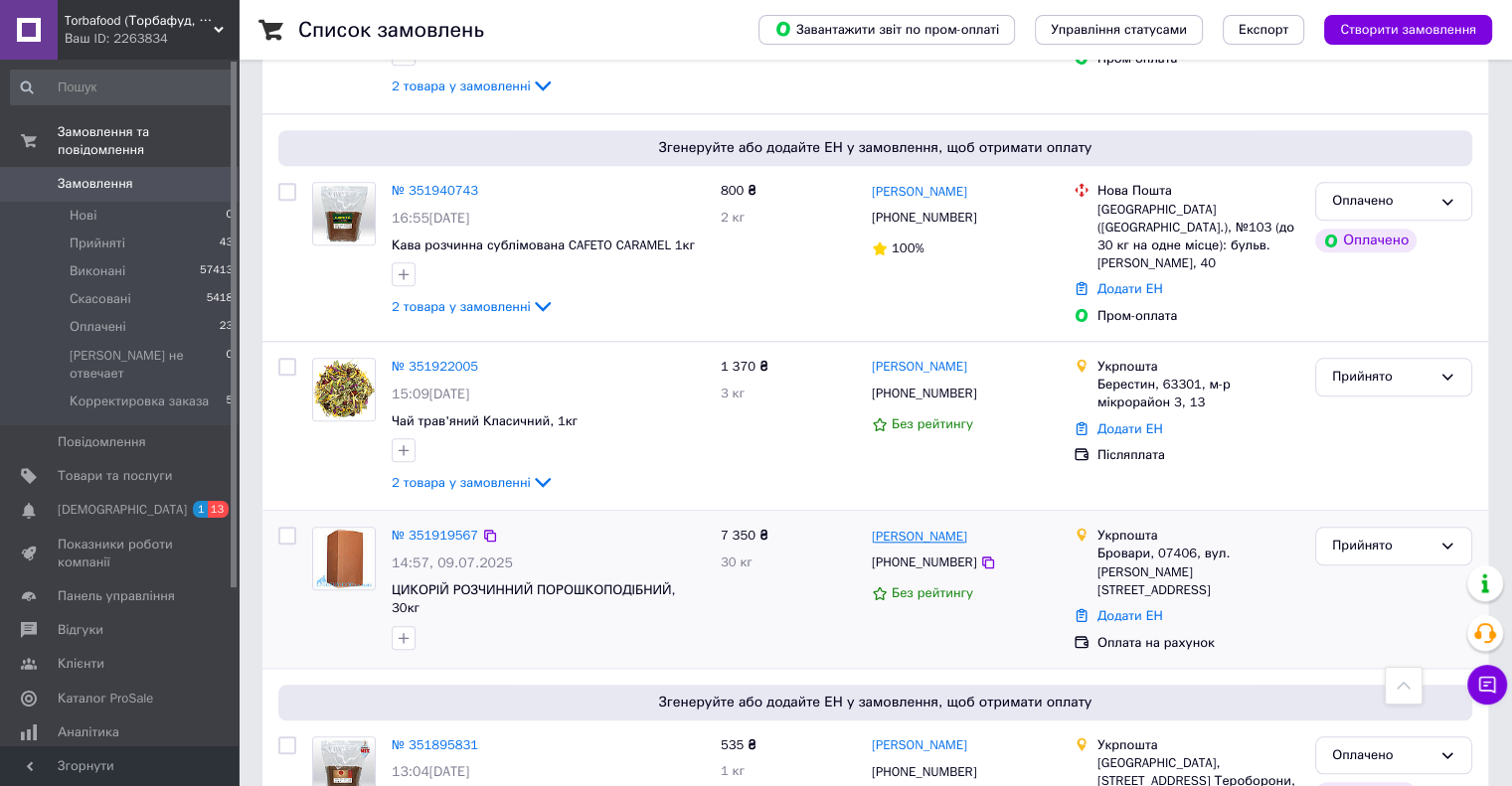 click on "[PERSON_NAME]" at bounding box center (920, 537) 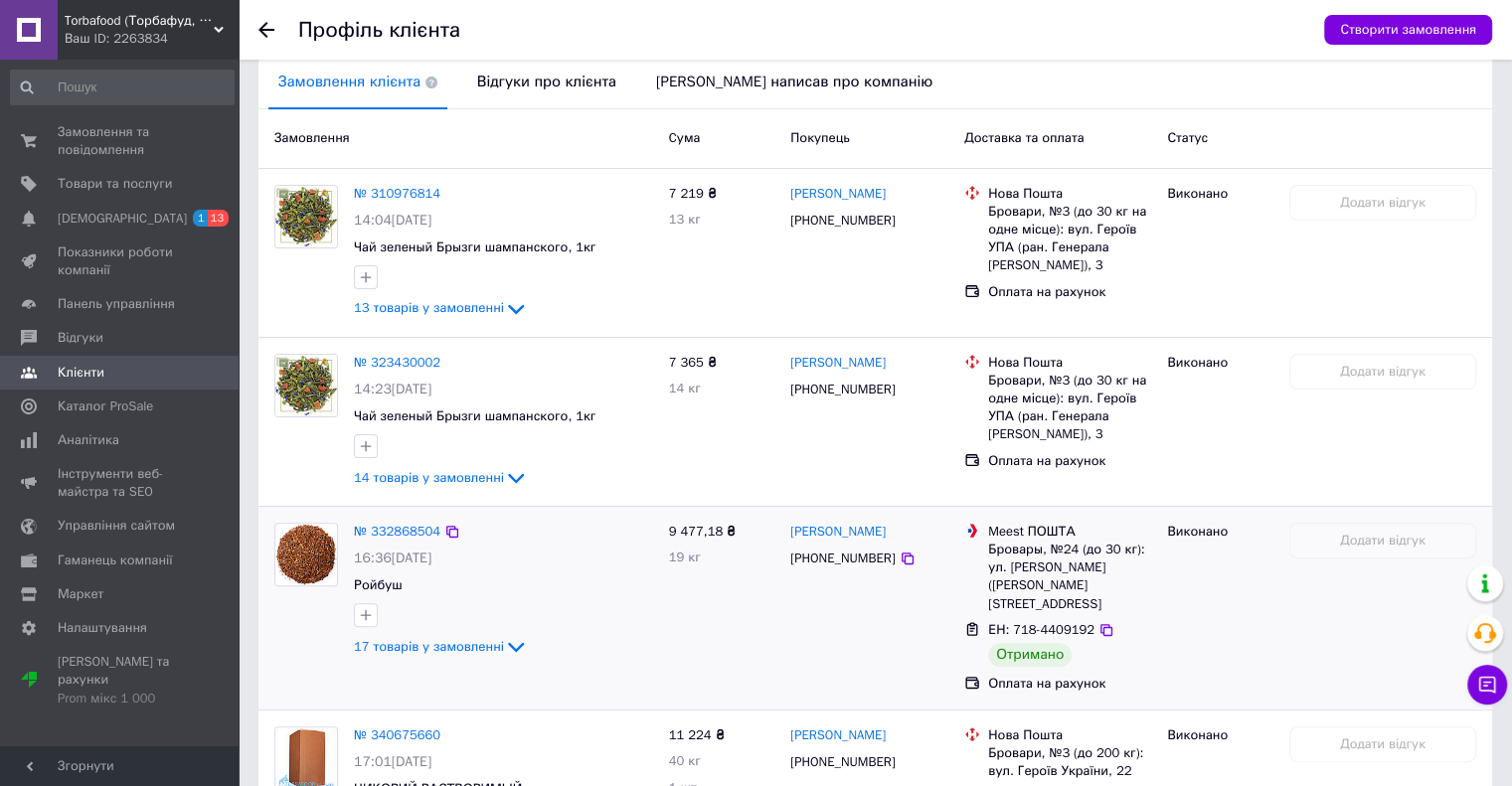 scroll, scrollTop: 159, scrollLeft: 0, axis: vertical 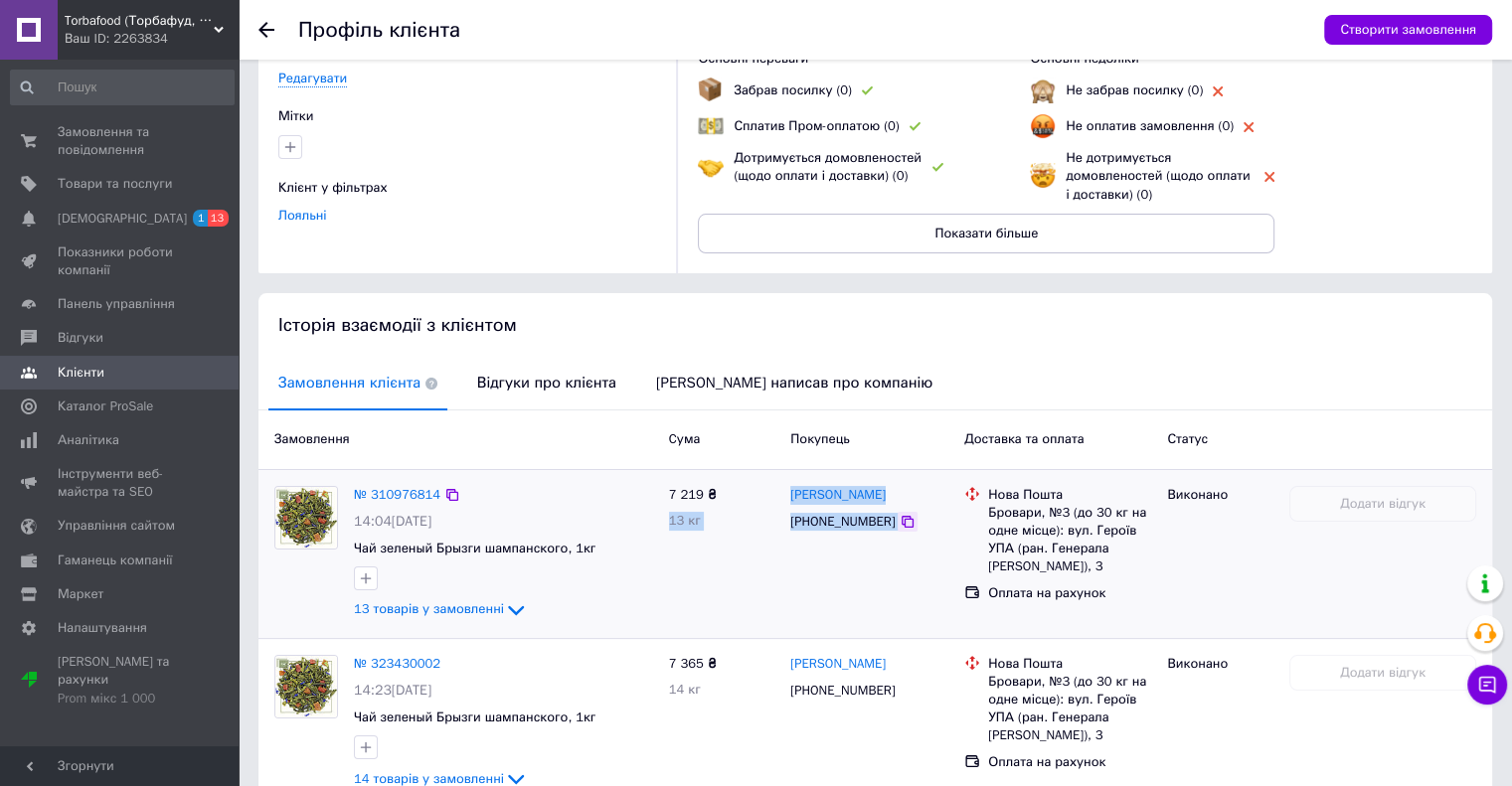 drag, startPoint x: 791, startPoint y: 489, endPoint x: 900, endPoint y: 529, distance: 116.10771 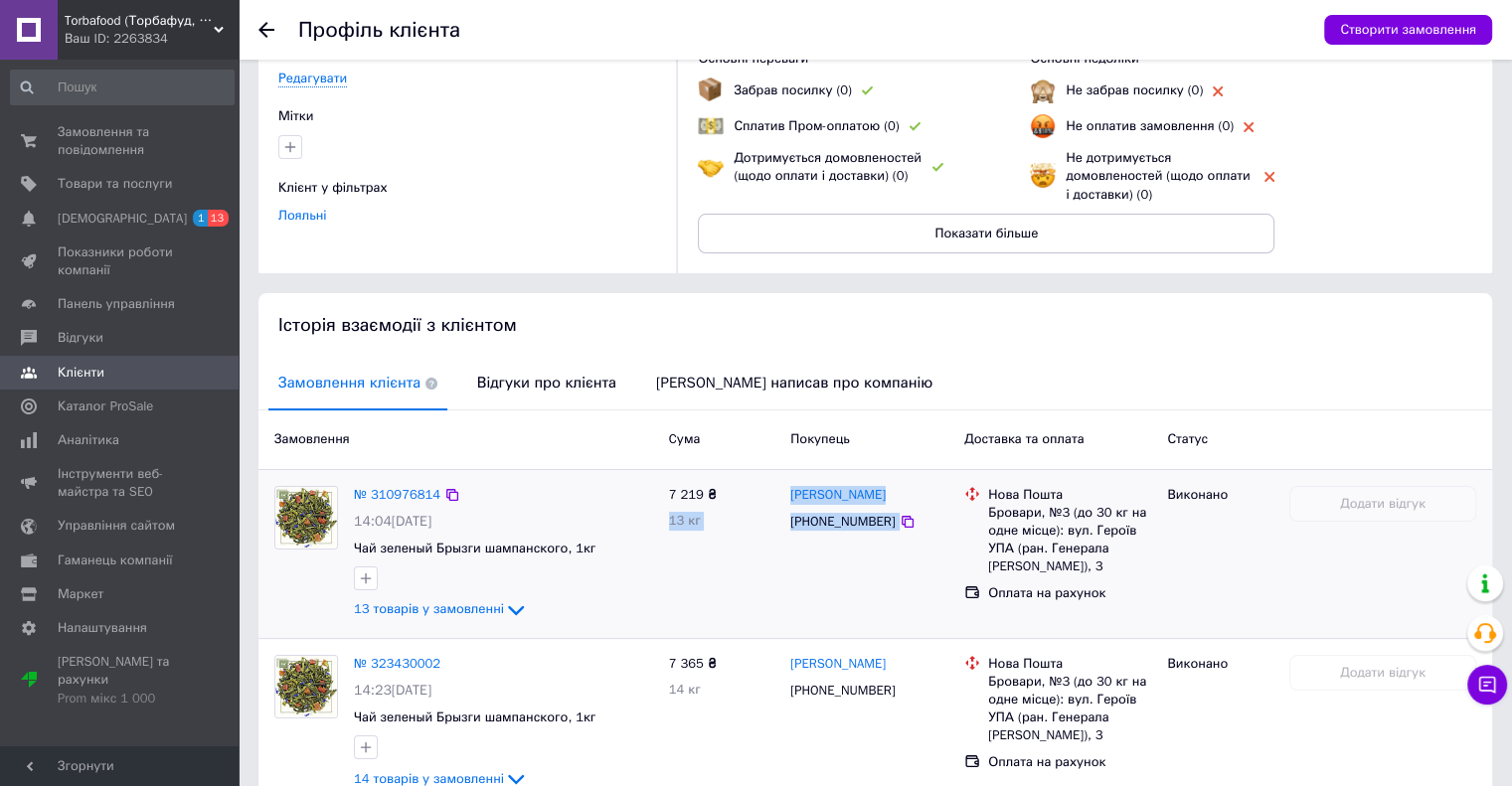 click on "[PERSON_NAME] [PHONE_NUMBER]" at bounding box center [869, 553] 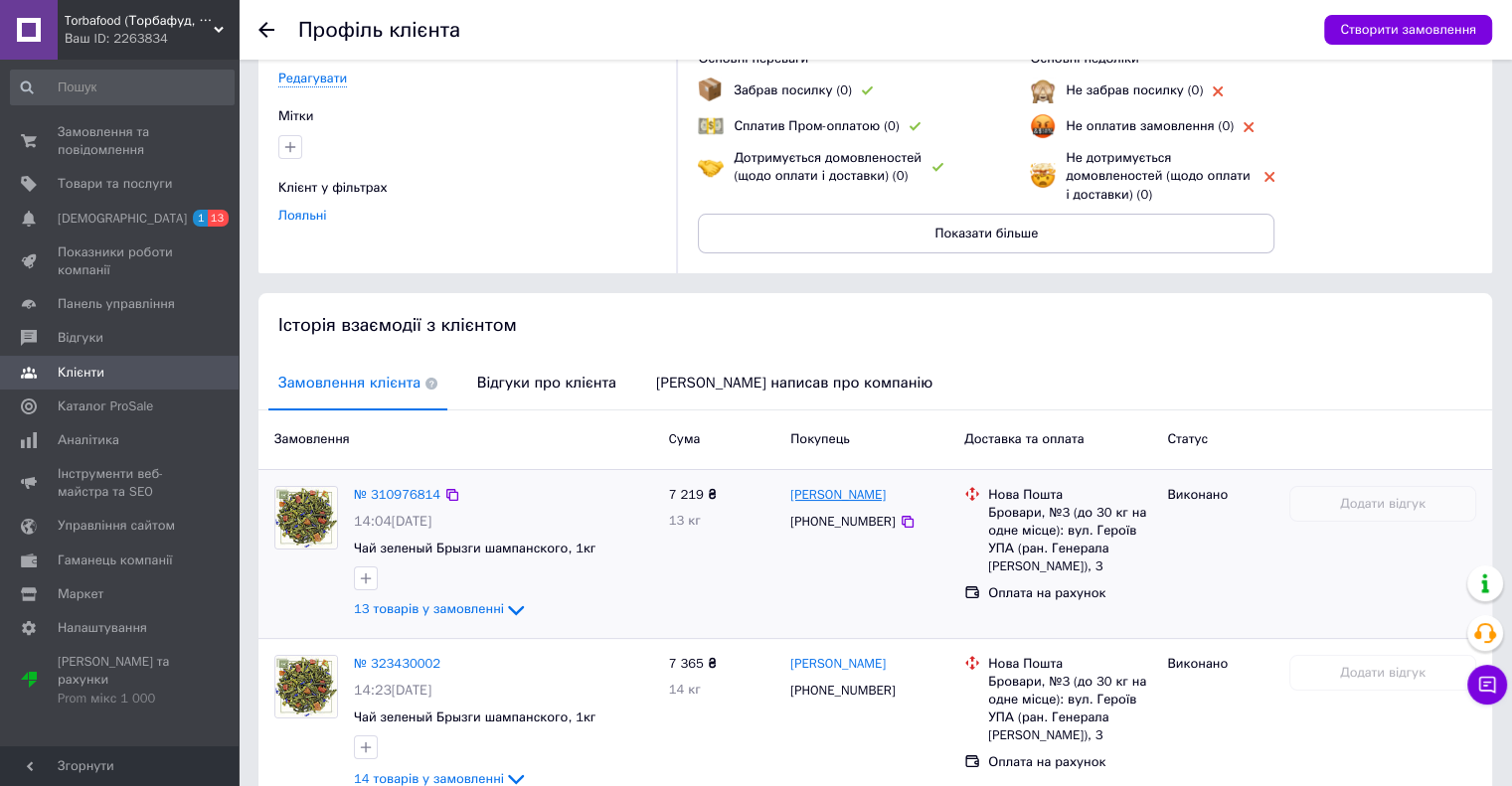 click on "[PERSON_NAME]" at bounding box center (838, 495) 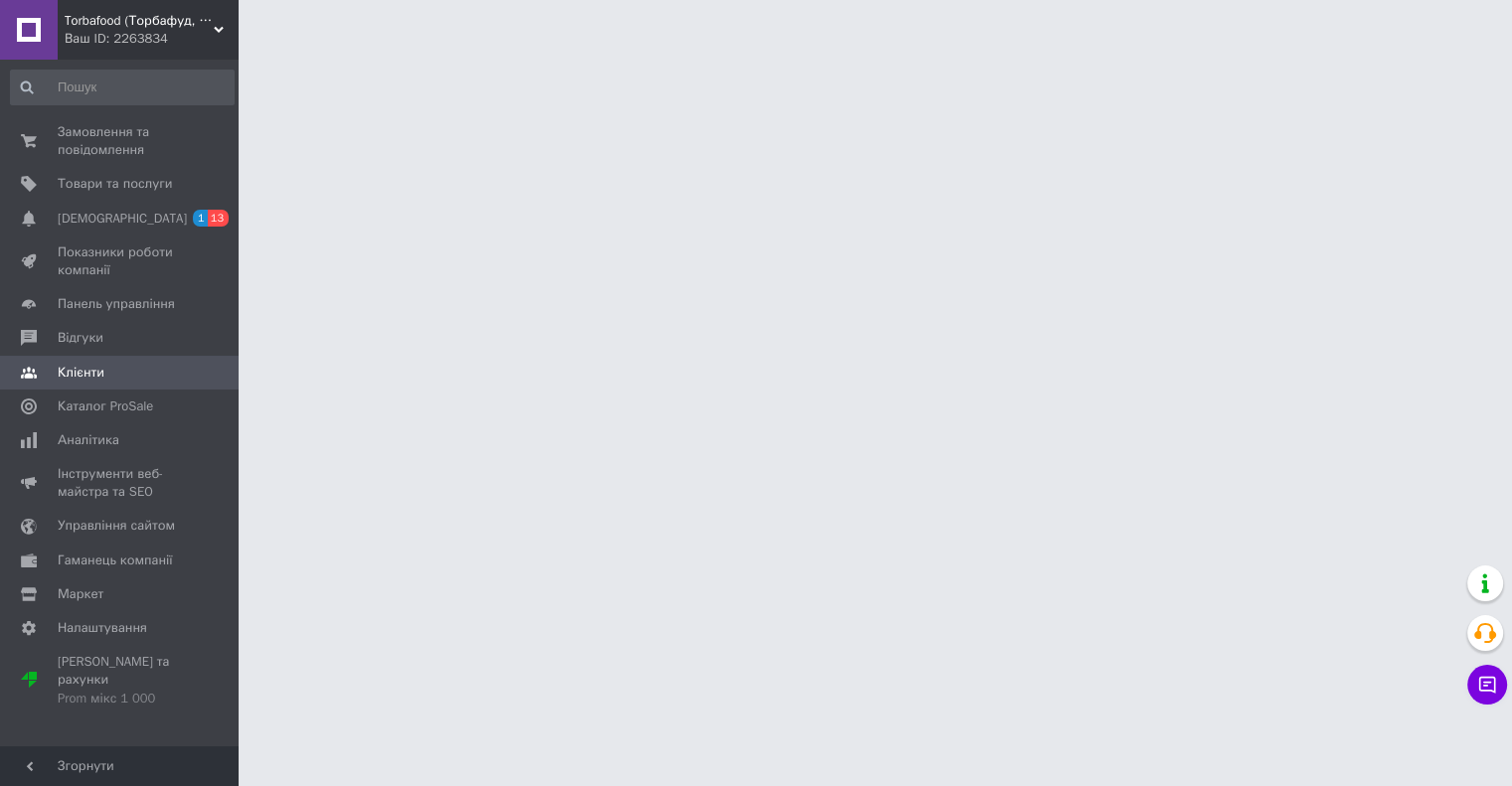 scroll, scrollTop: 0, scrollLeft: 0, axis: both 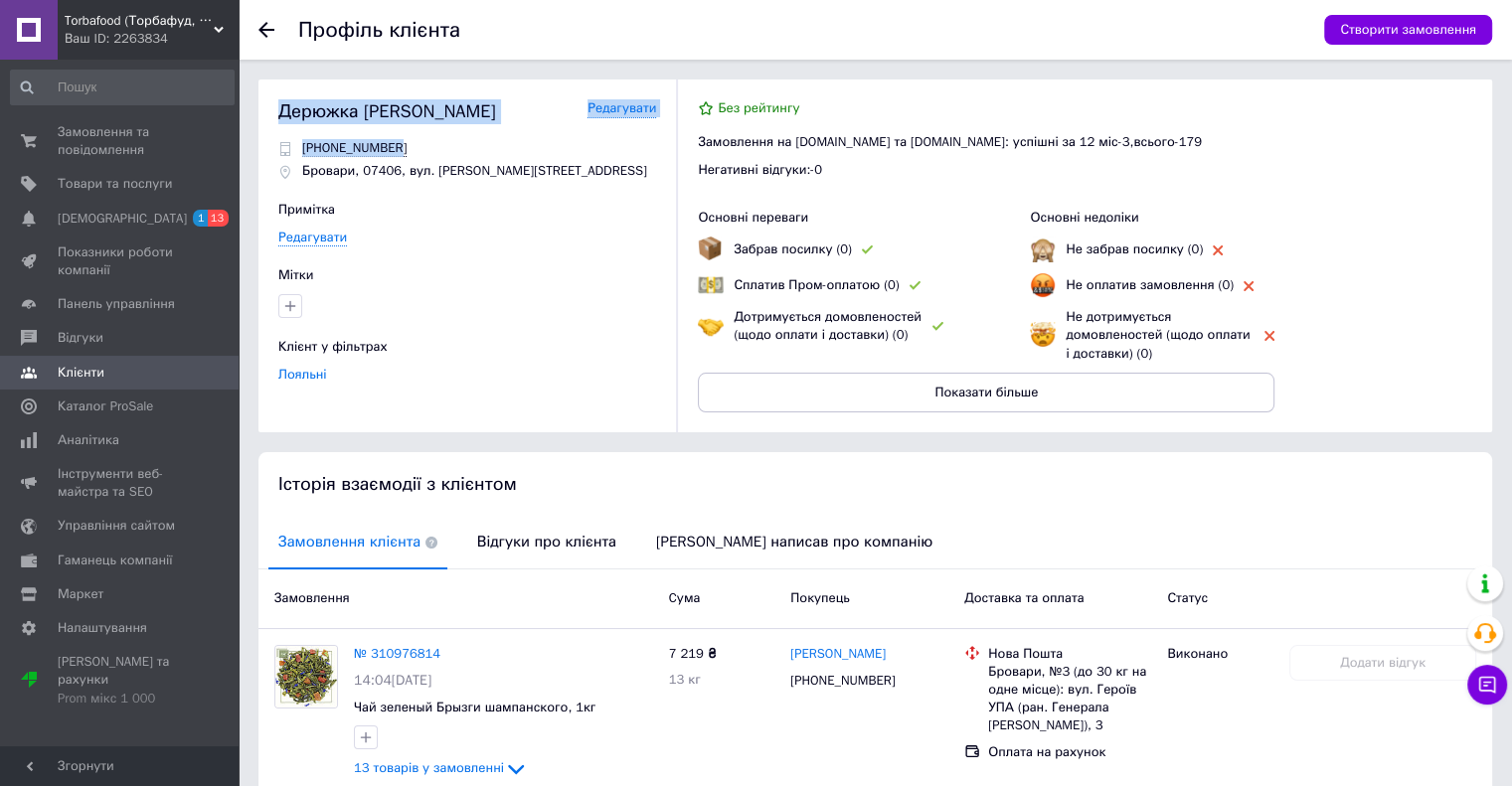 drag, startPoint x: 275, startPoint y: 107, endPoint x: 394, endPoint y: 147, distance: 125.54282 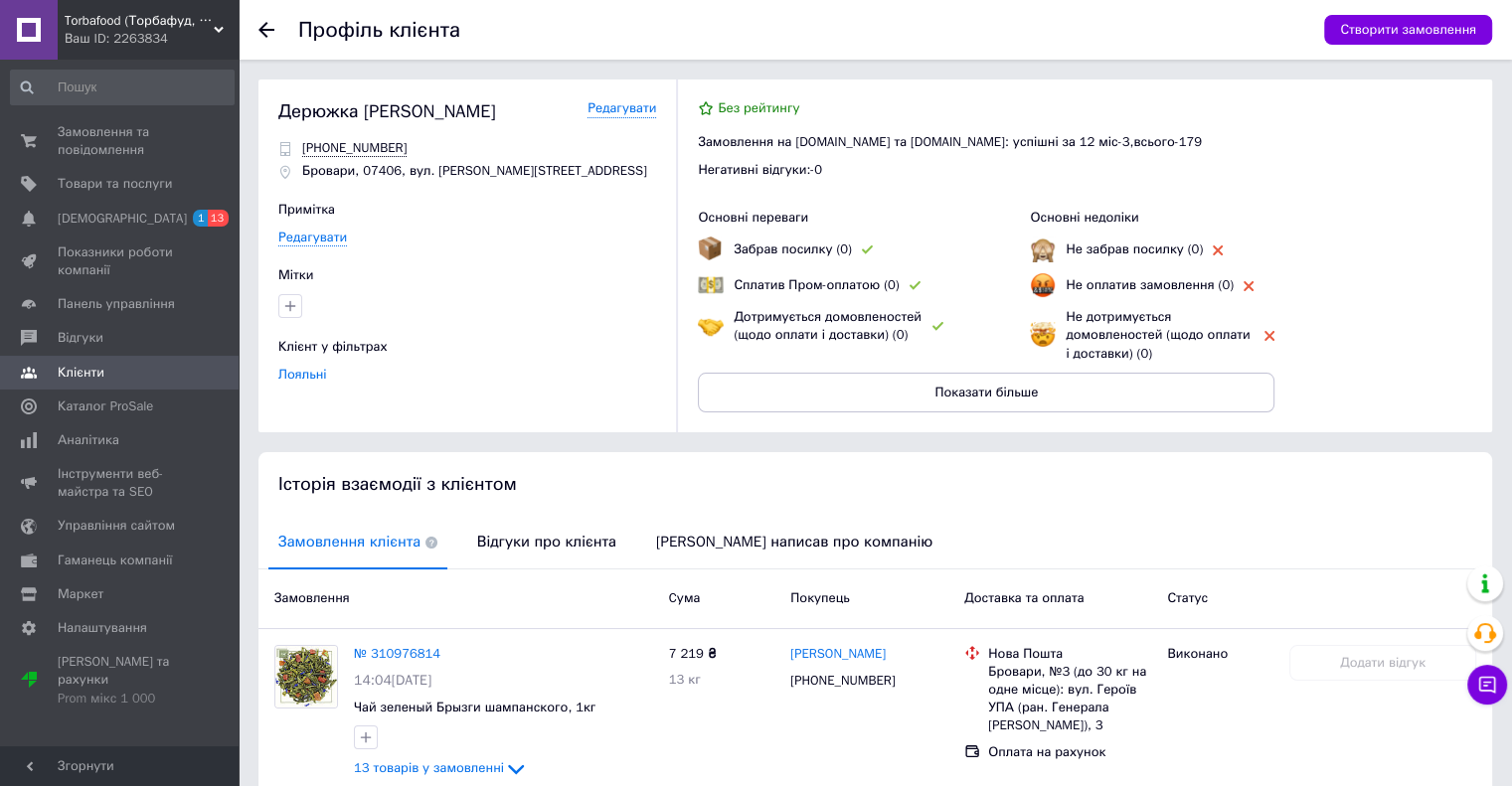 click at bounding box center [467, 306] 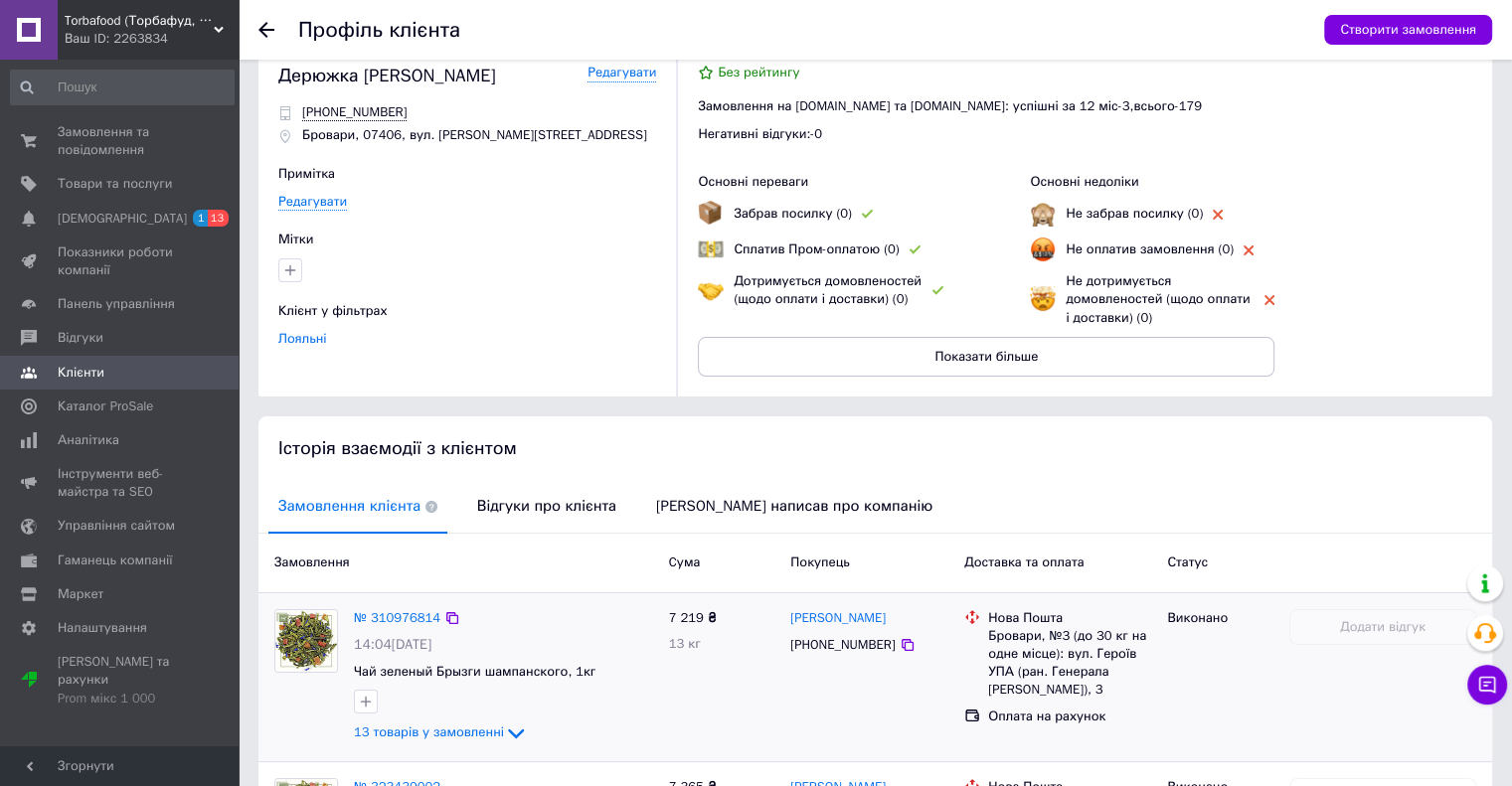 scroll, scrollTop: 199, scrollLeft: 0, axis: vertical 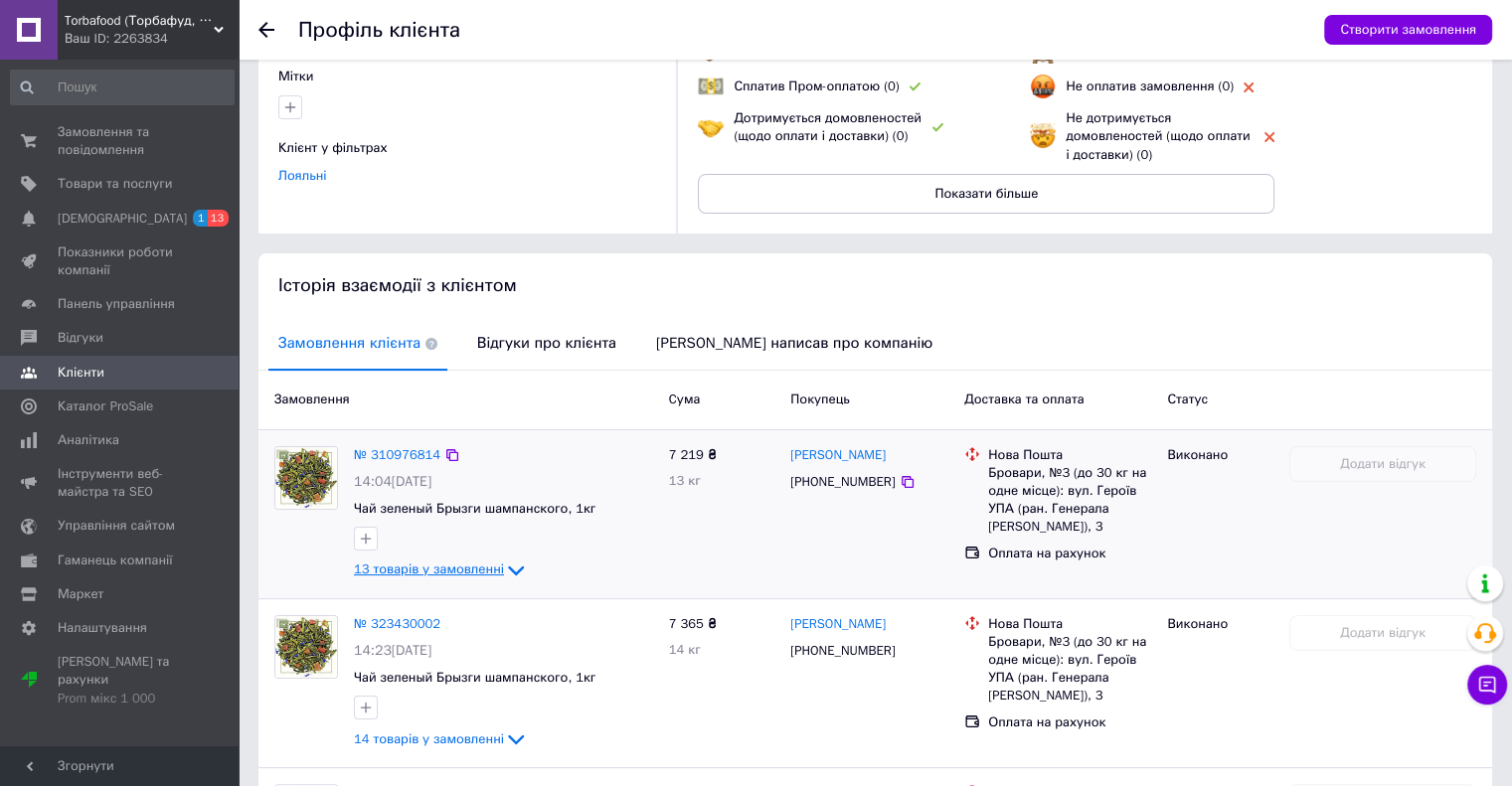 click 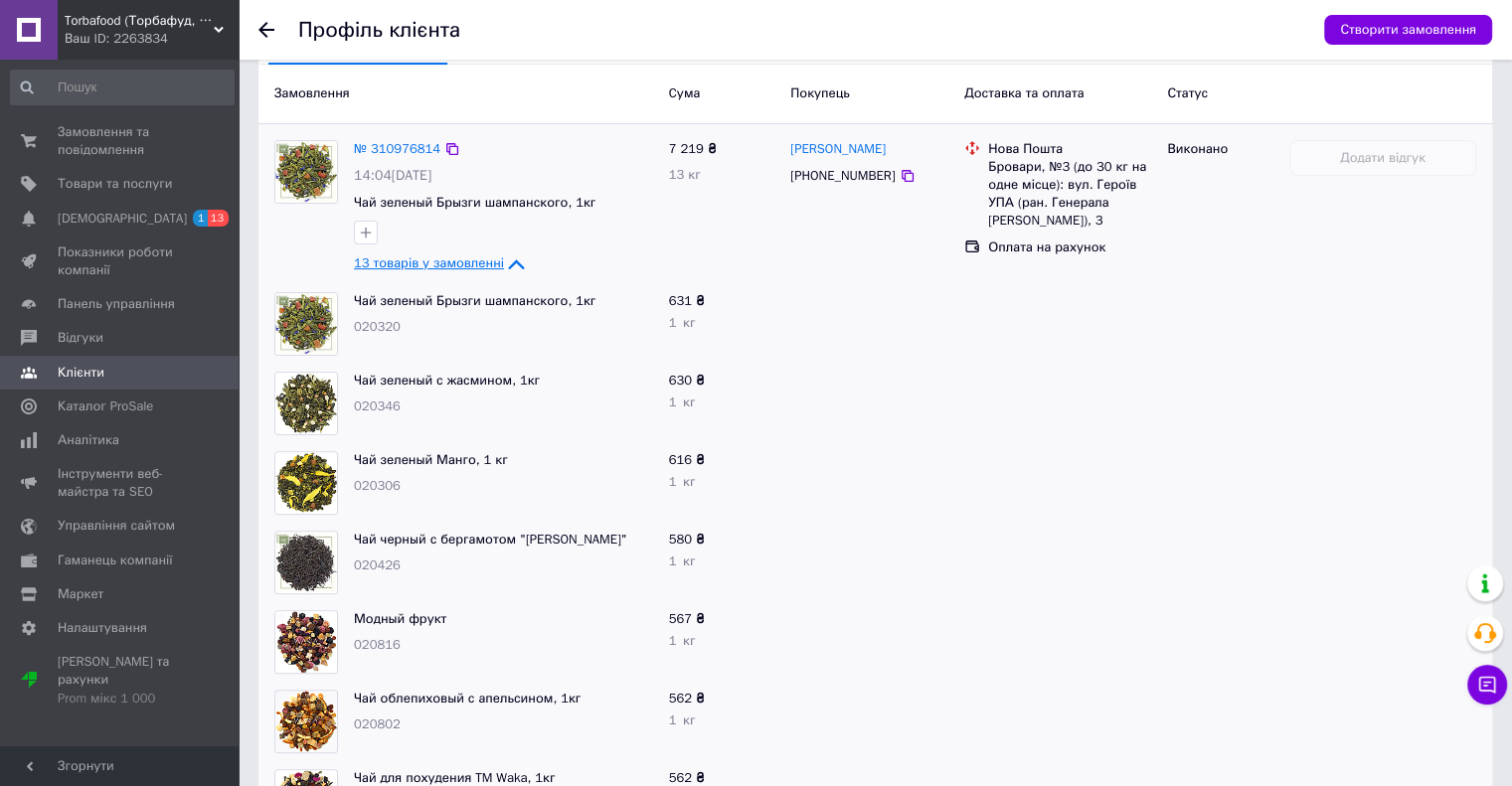 scroll, scrollTop: 497, scrollLeft: 0, axis: vertical 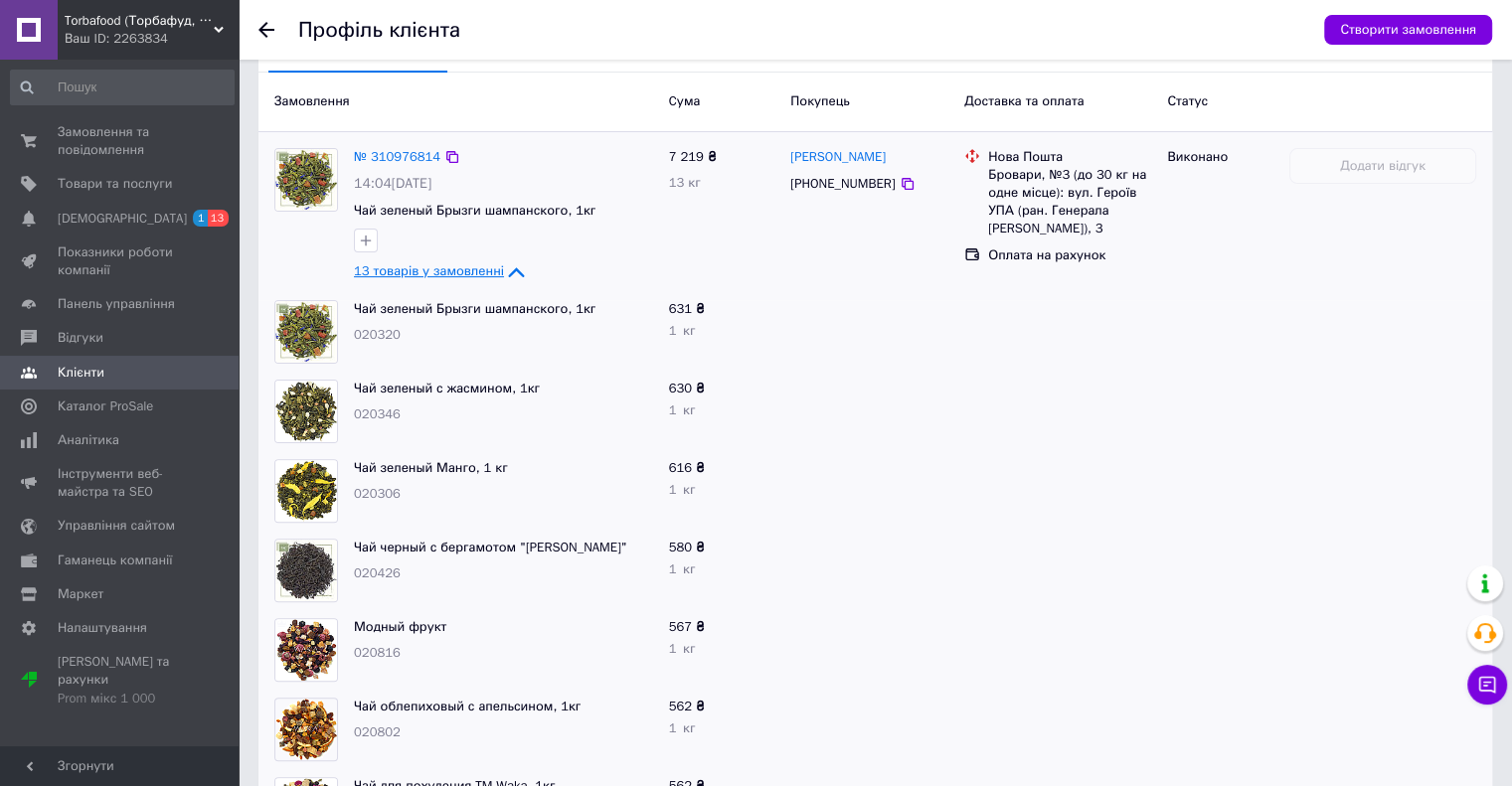 click 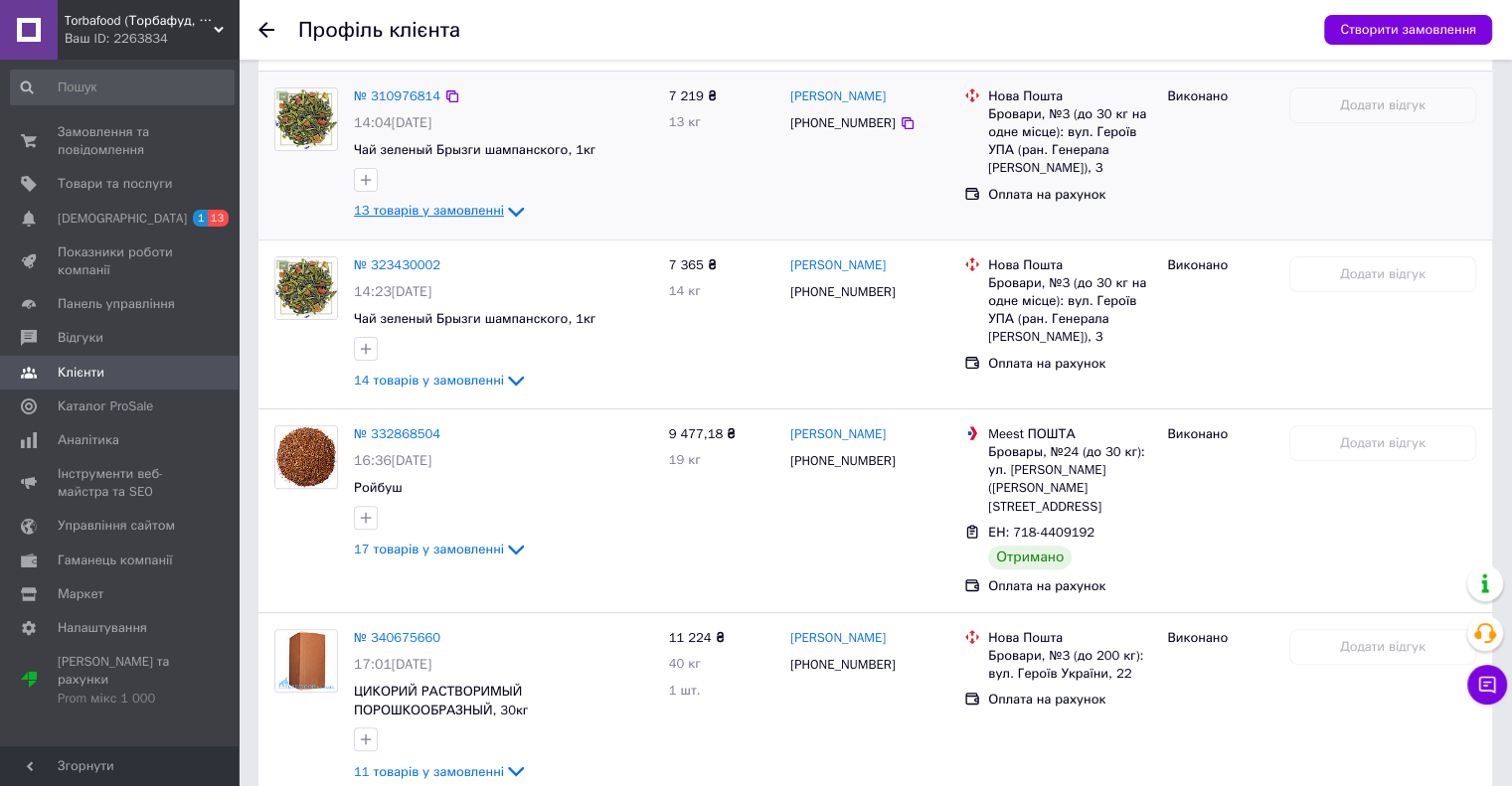 scroll, scrollTop: 894, scrollLeft: 0, axis: vertical 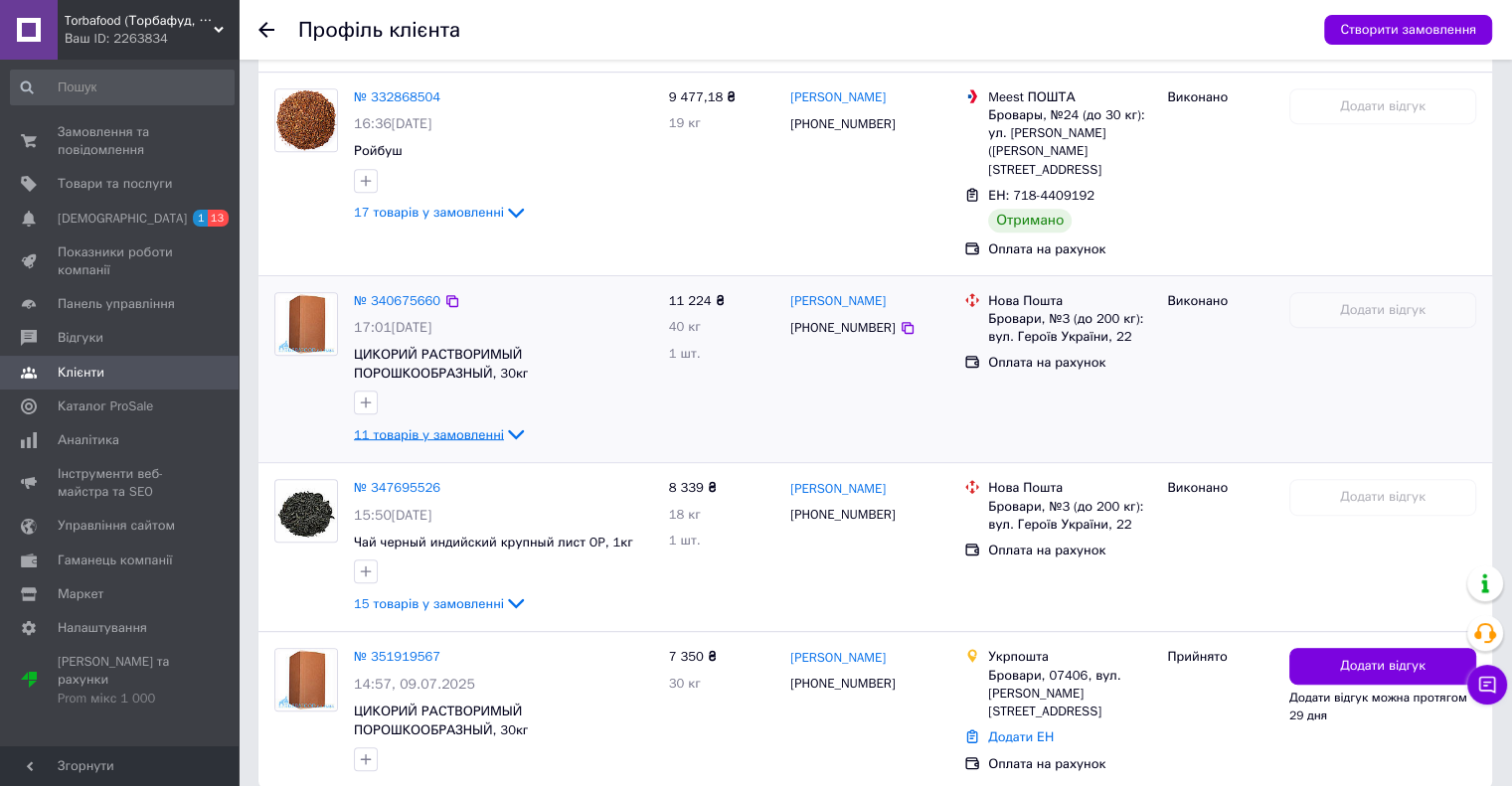 click 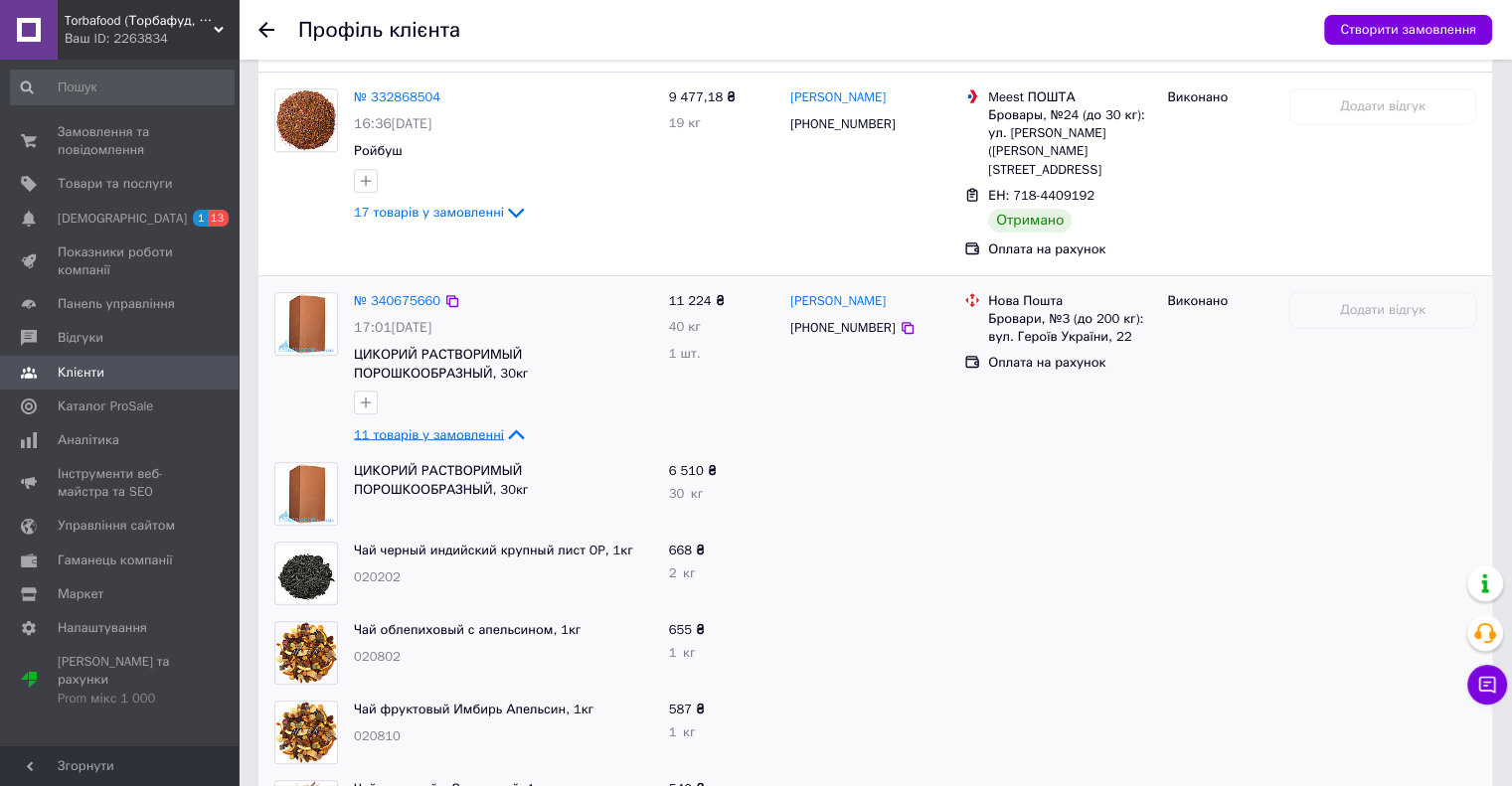 click 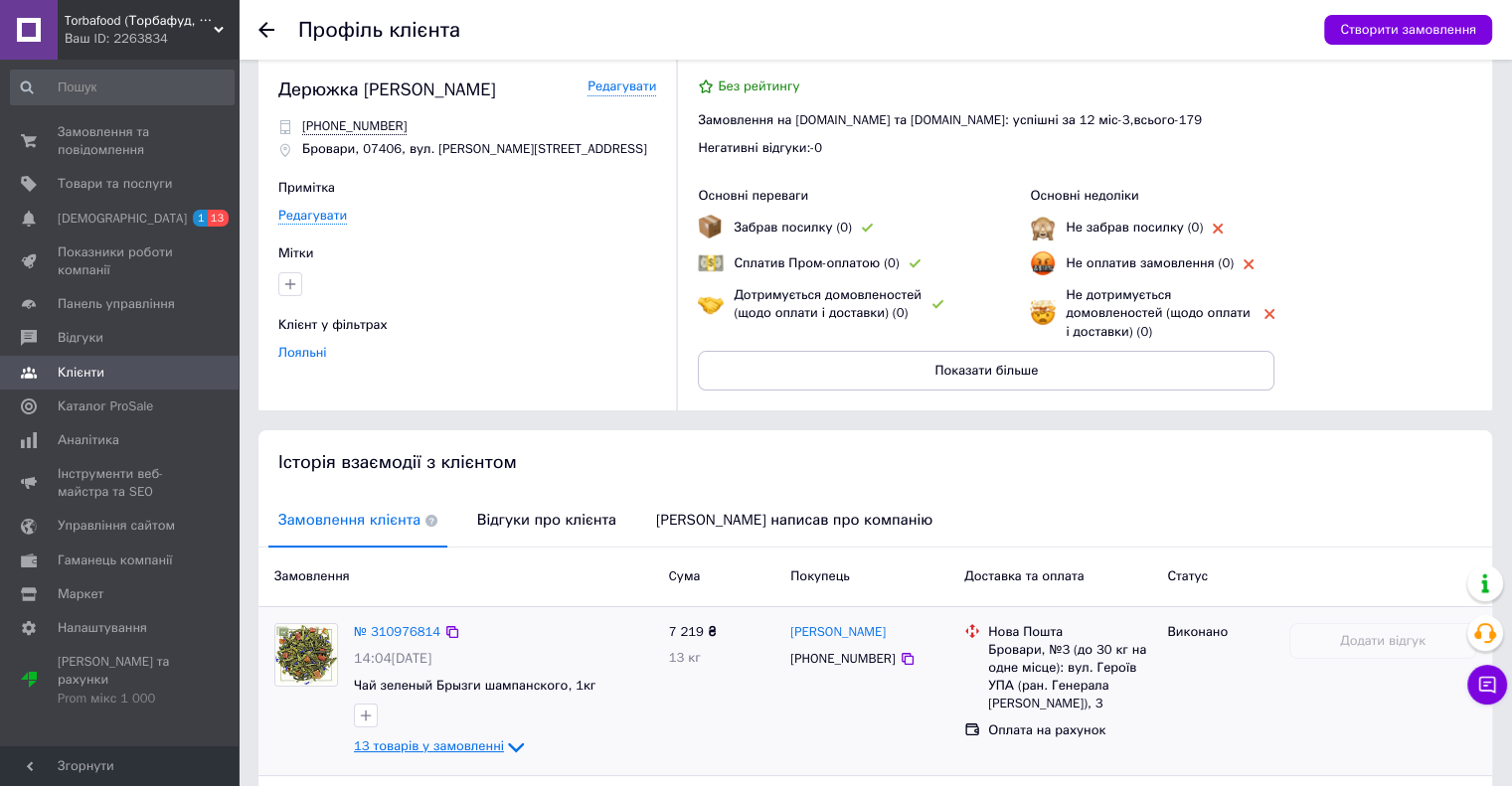 scroll, scrollTop: 0, scrollLeft: 0, axis: both 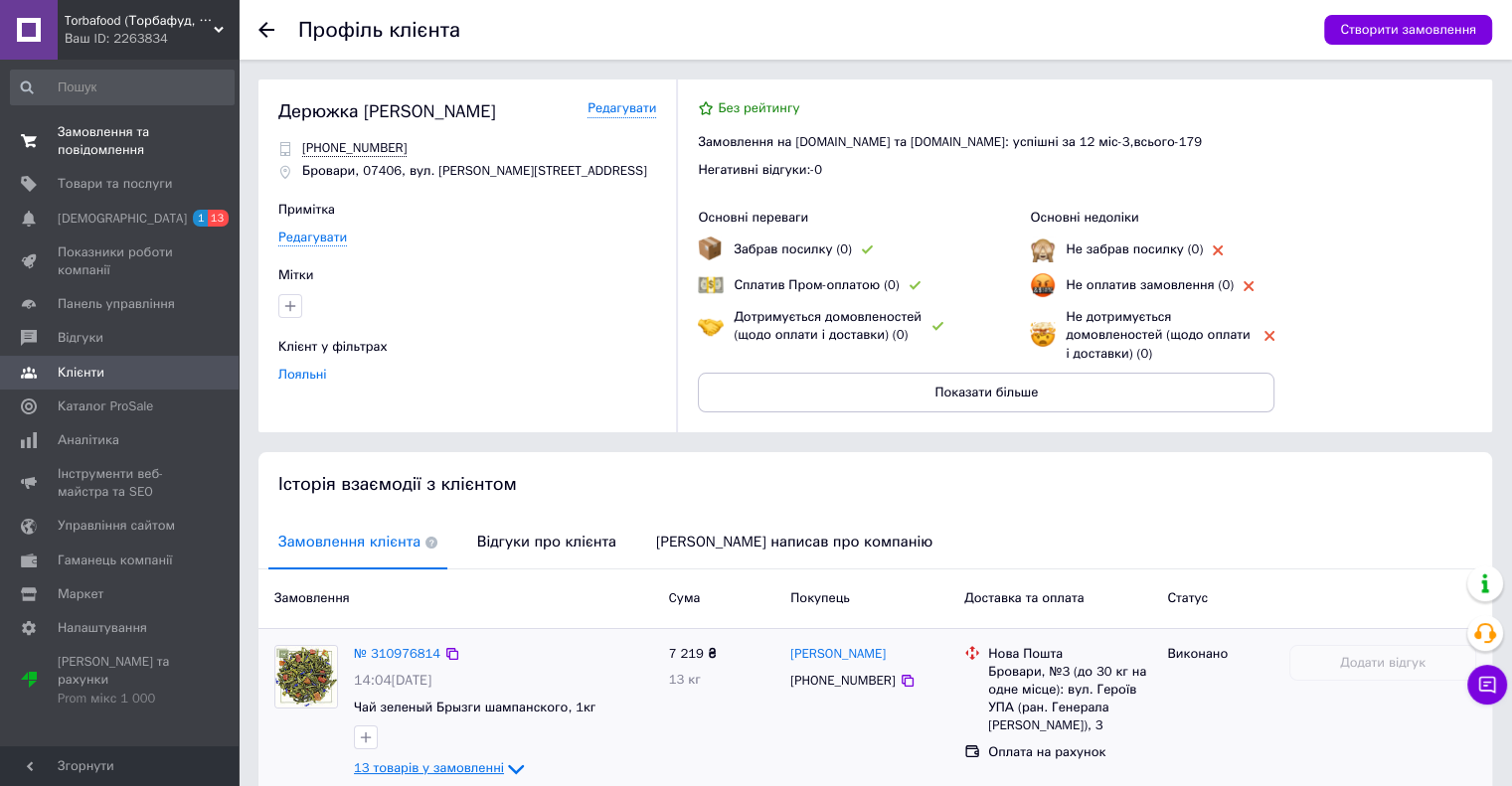 click on "Замовлення та повідомлення" at bounding box center (120, 141) 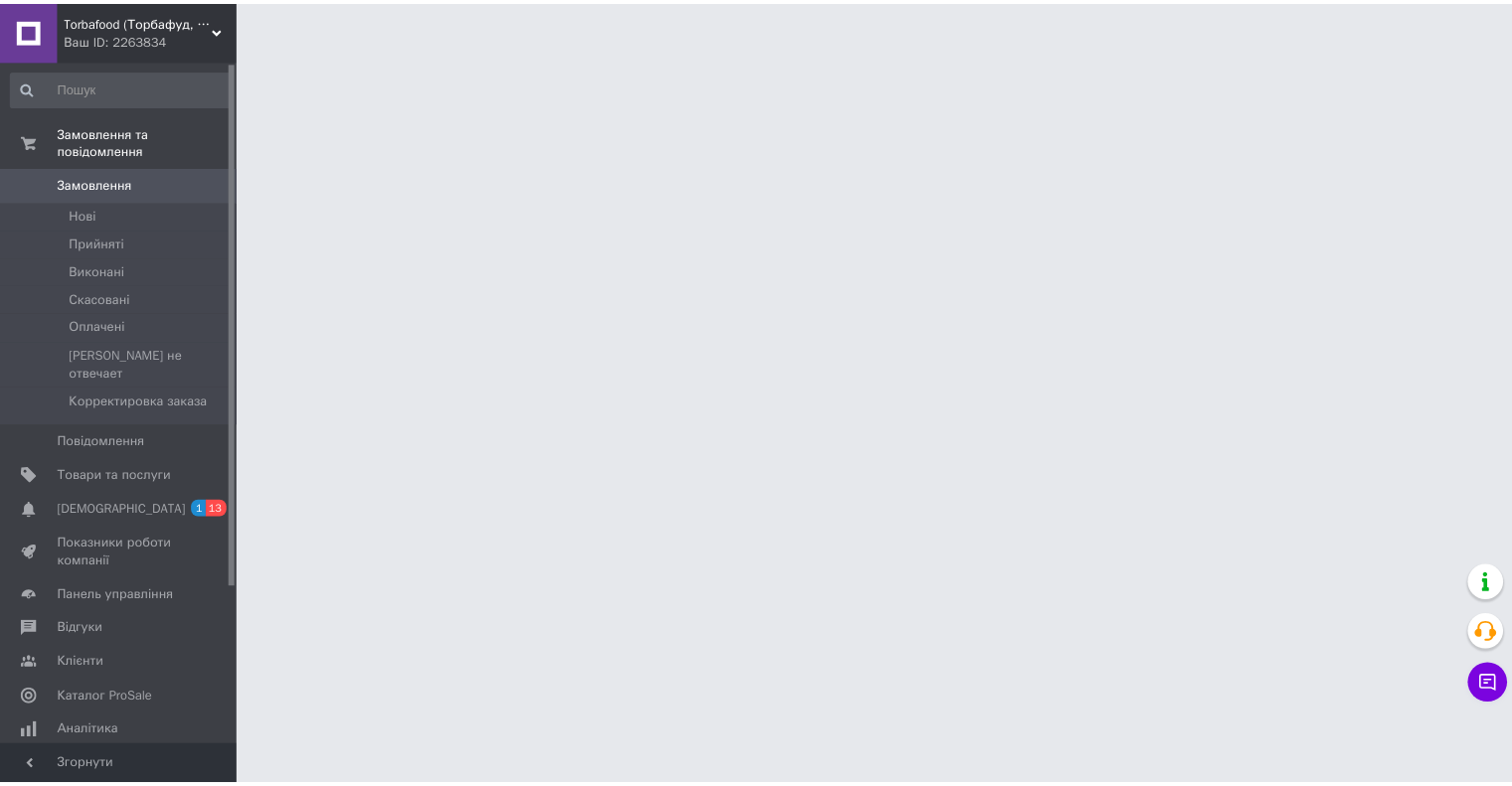 scroll, scrollTop: 0, scrollLeft: 0, axis: both 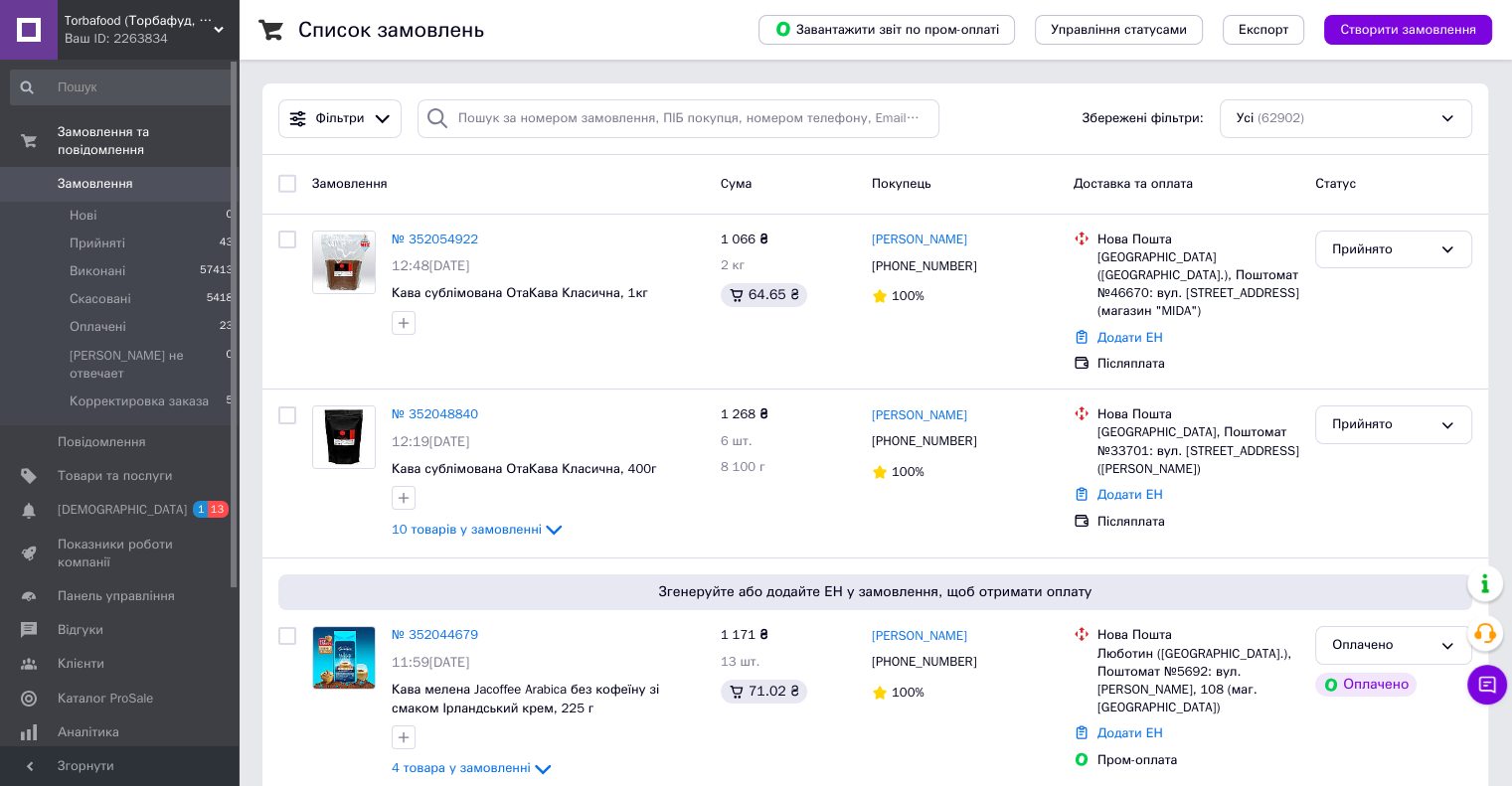 click on "Torbafood (Торбафуд, чай, кава) Ваш ID: 2263834" at bounding box center (148, 30) 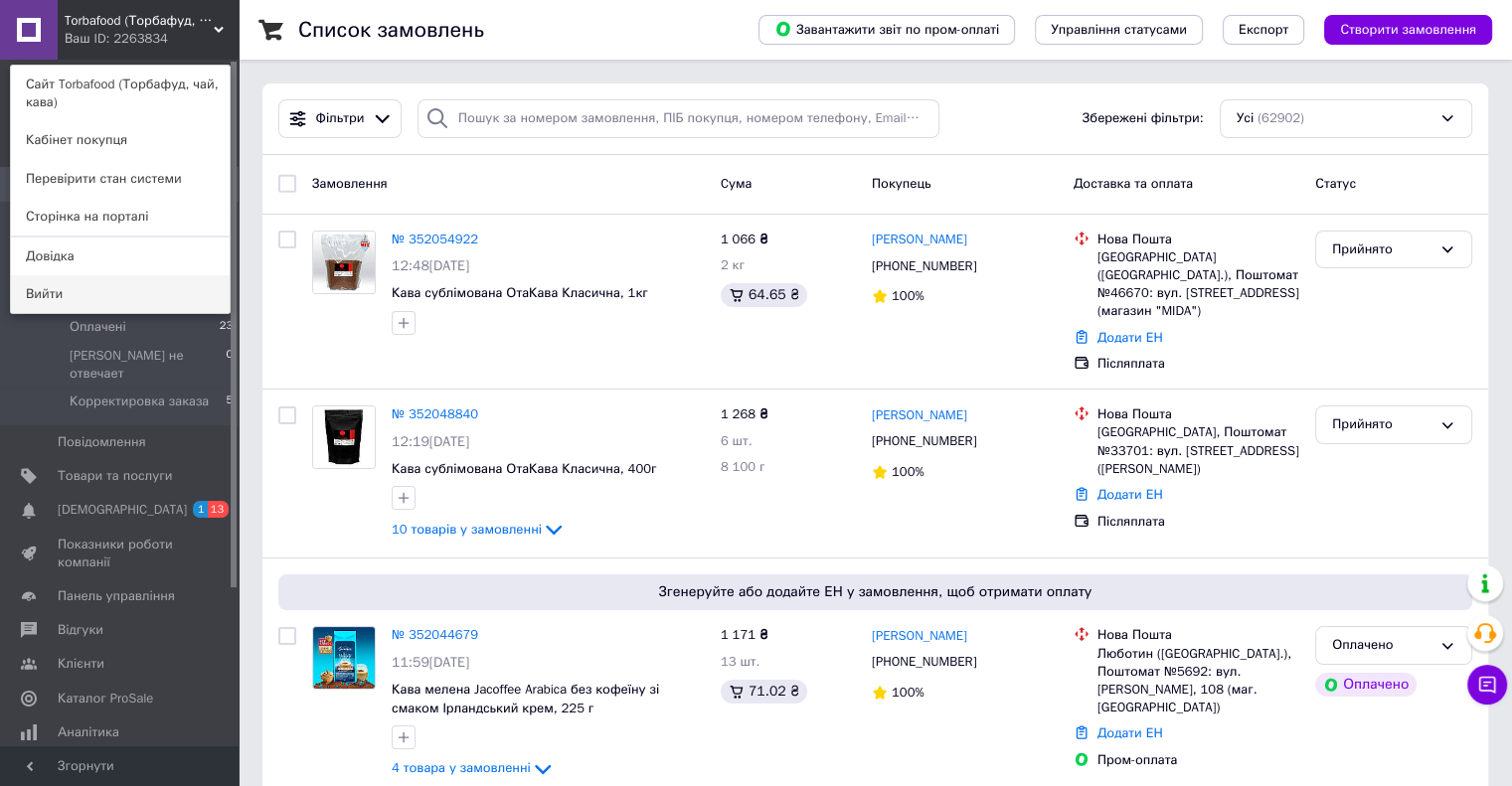 click on "Вийти" at bounding box center (120, 294) 